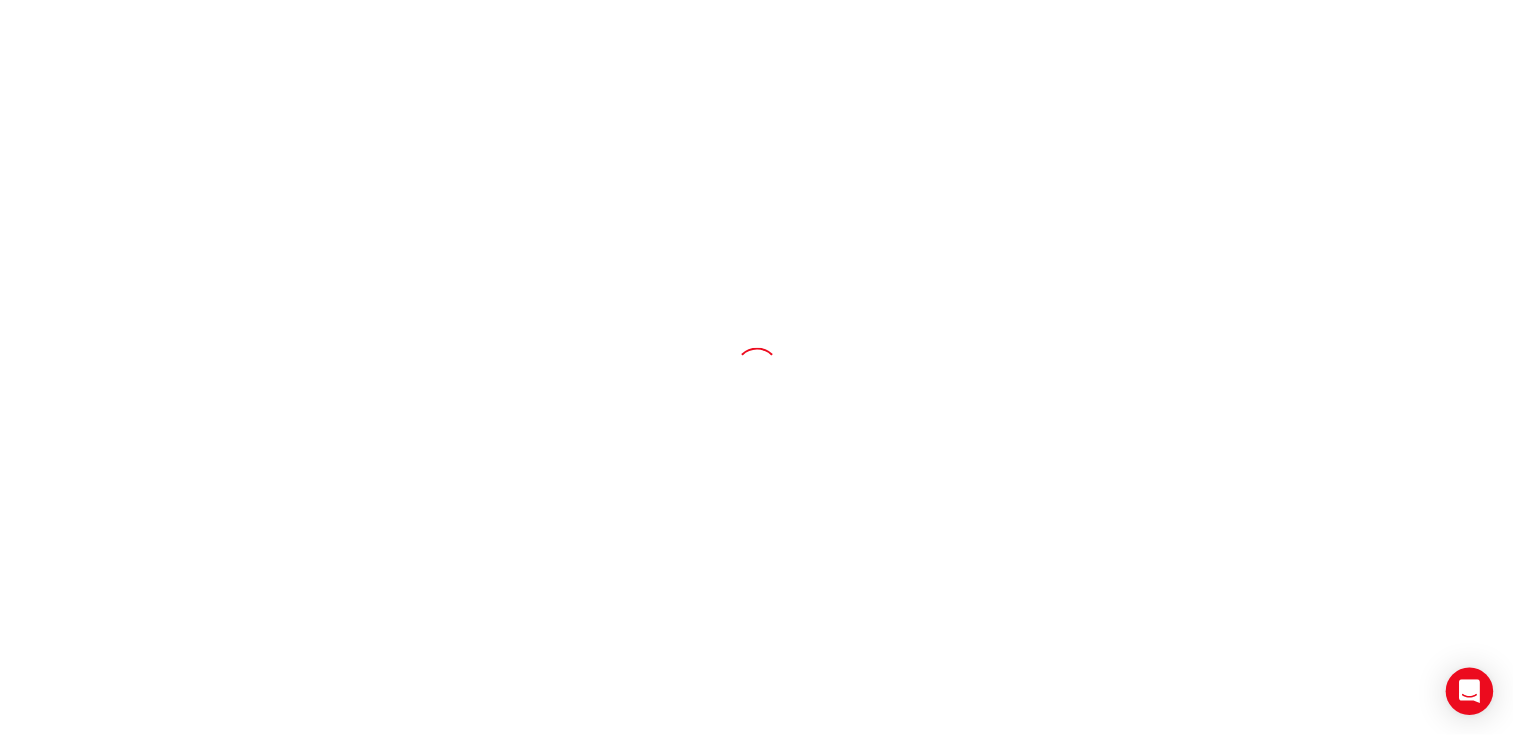 scroll, scrollTop: 0, scrollLeft: 0, axis: both 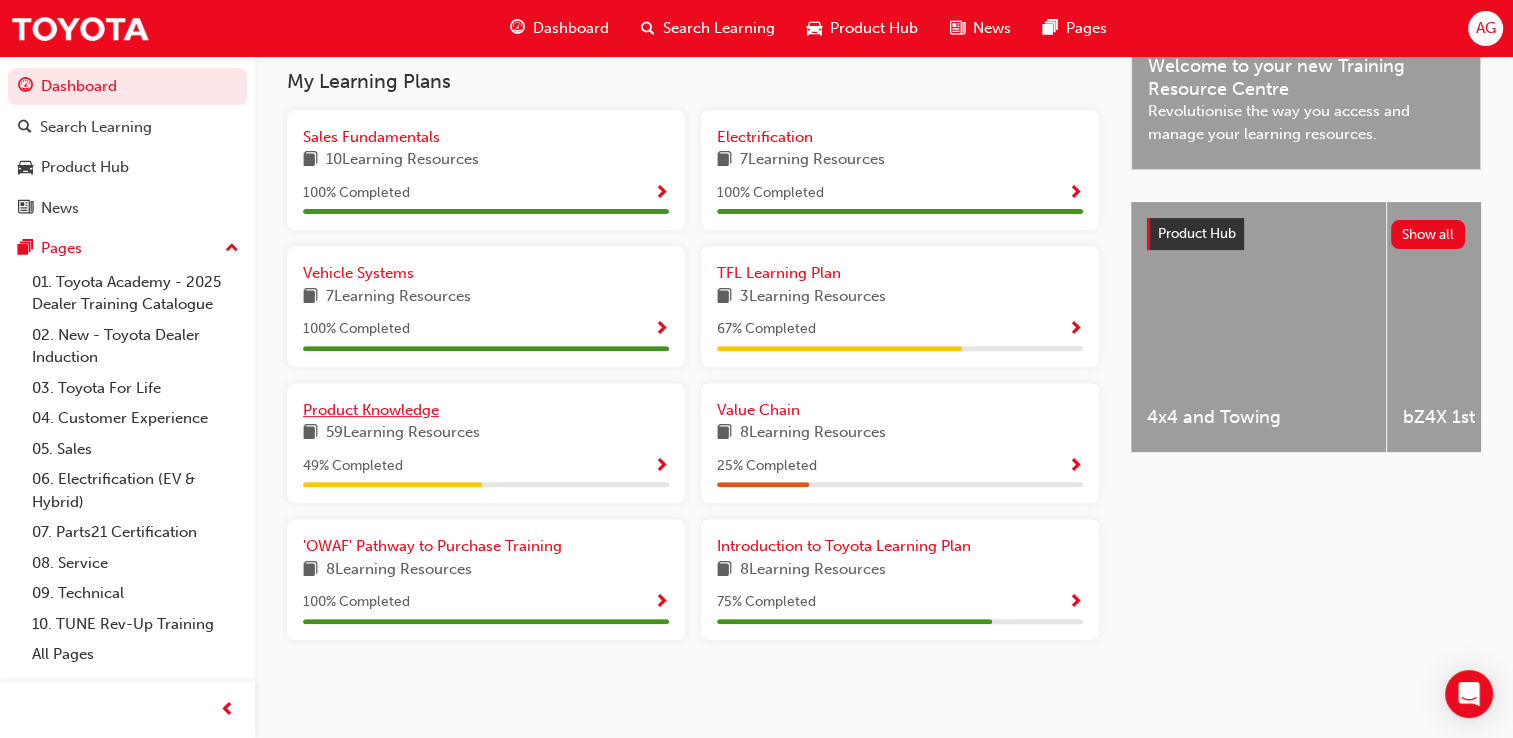 click on "Product Knowledge" at bounding box center (371, 410) 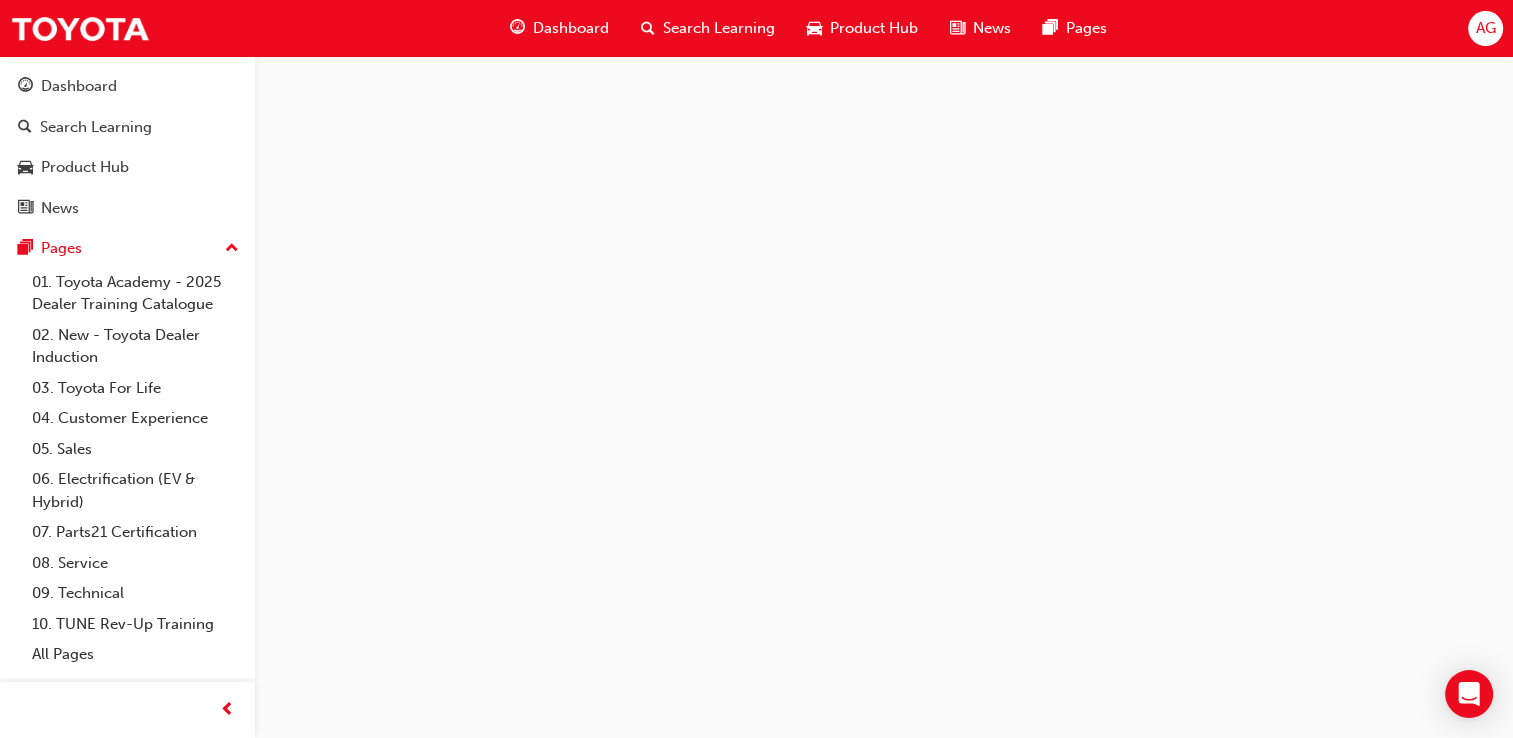 scroll, scrollTop: 0, scrollLeft: 0, axis: both 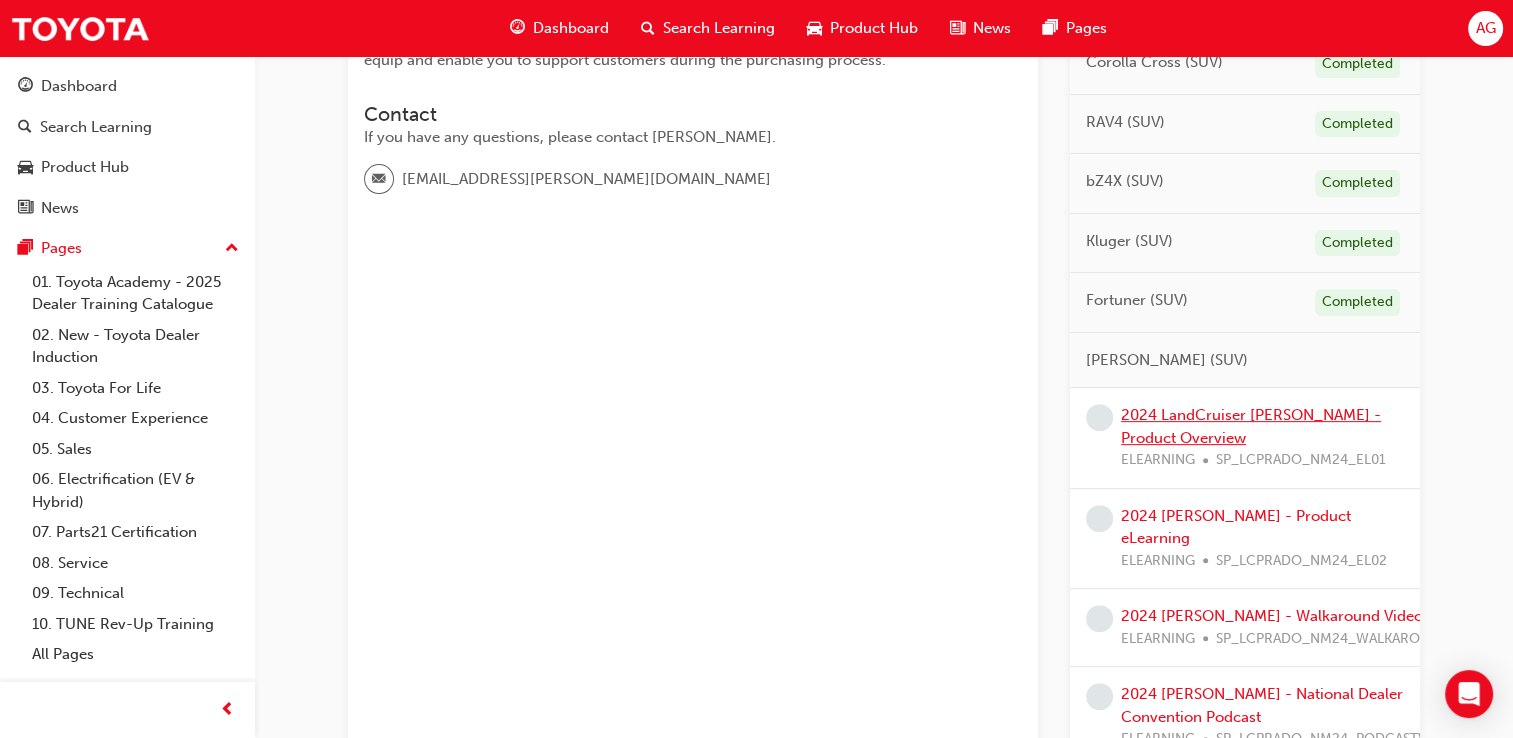 click on "2024 LandCruiser [PERSON_NAME] - Product Overview" at bounding box center [1251, 426] 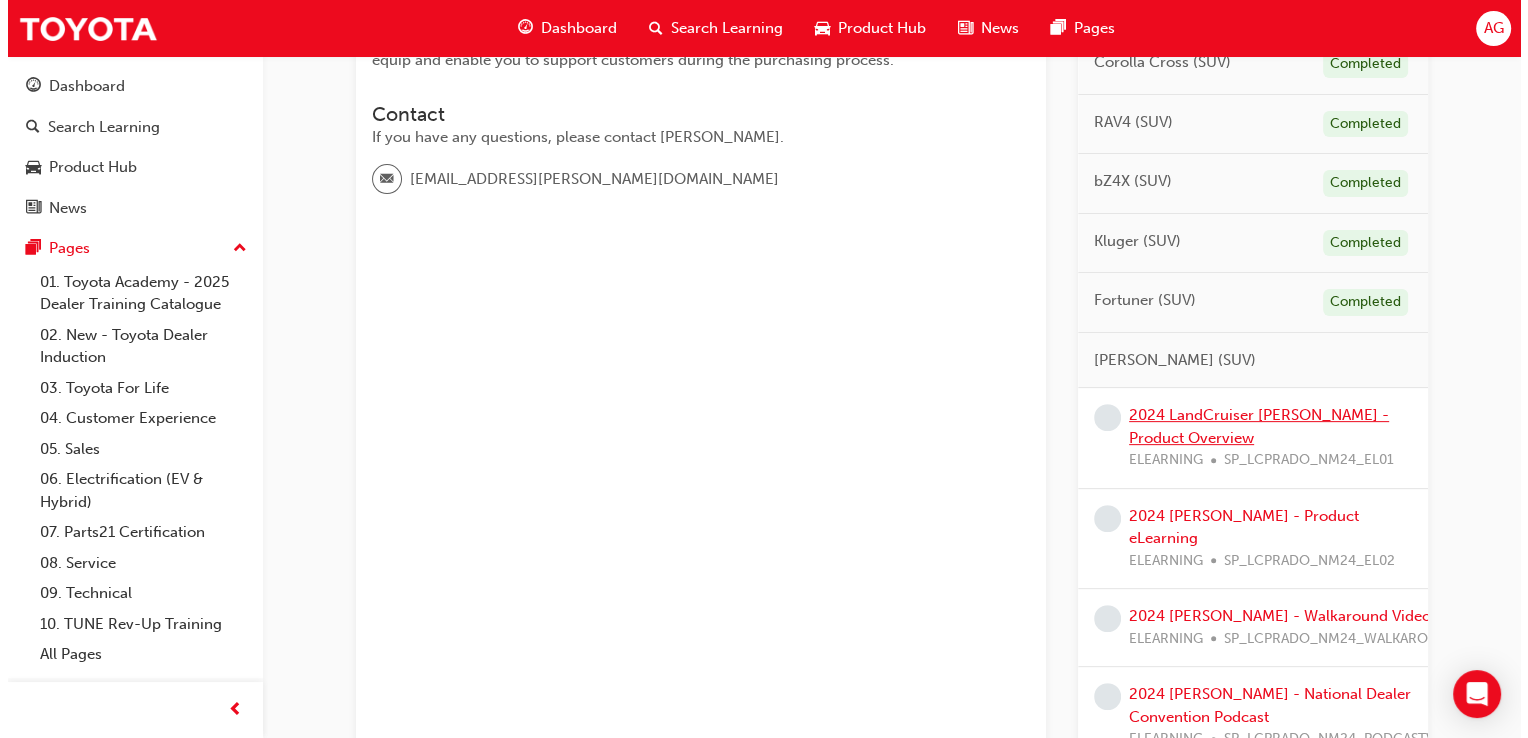 scroll, scrollTop: 0, scrollLeft: 0, axis: both 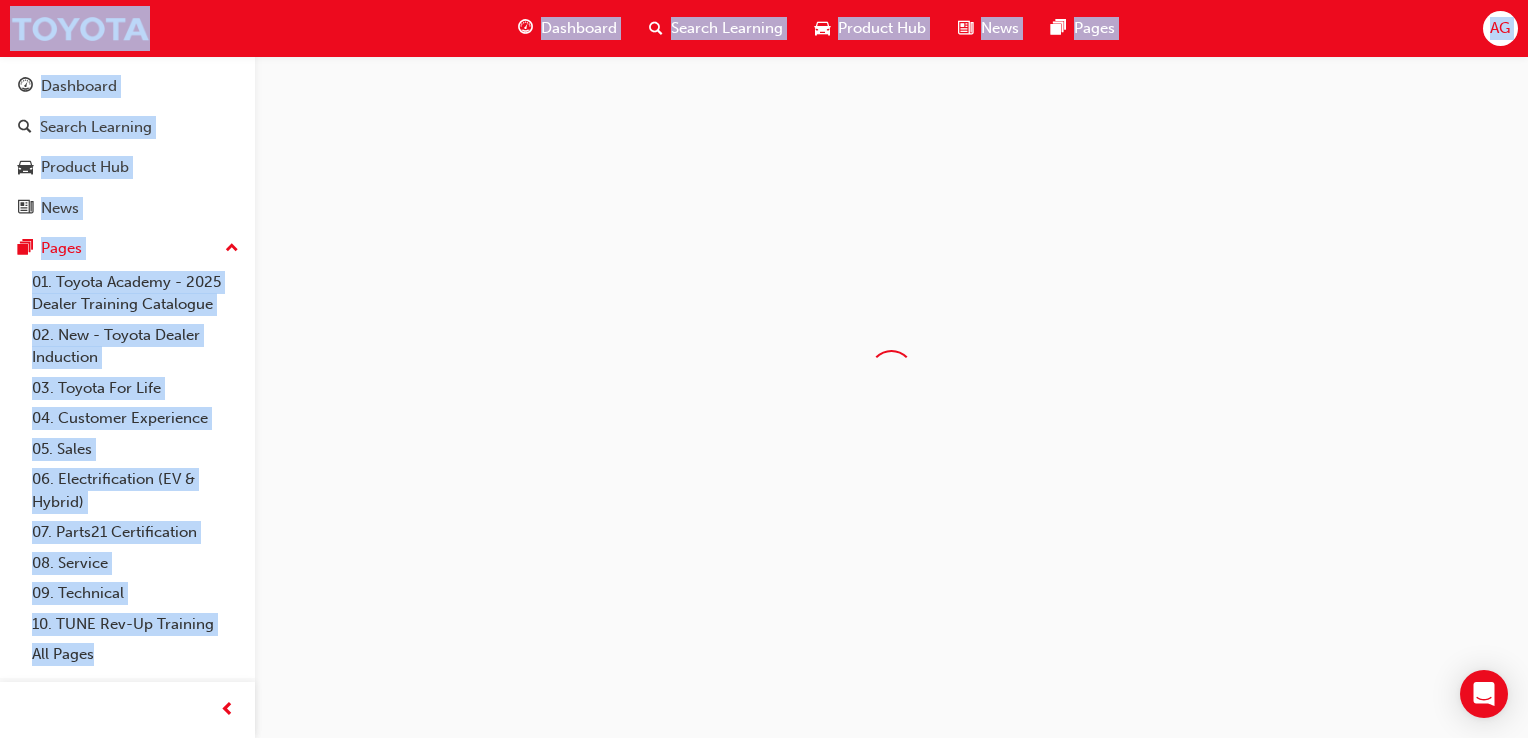 click at bounding box center [891, 372] 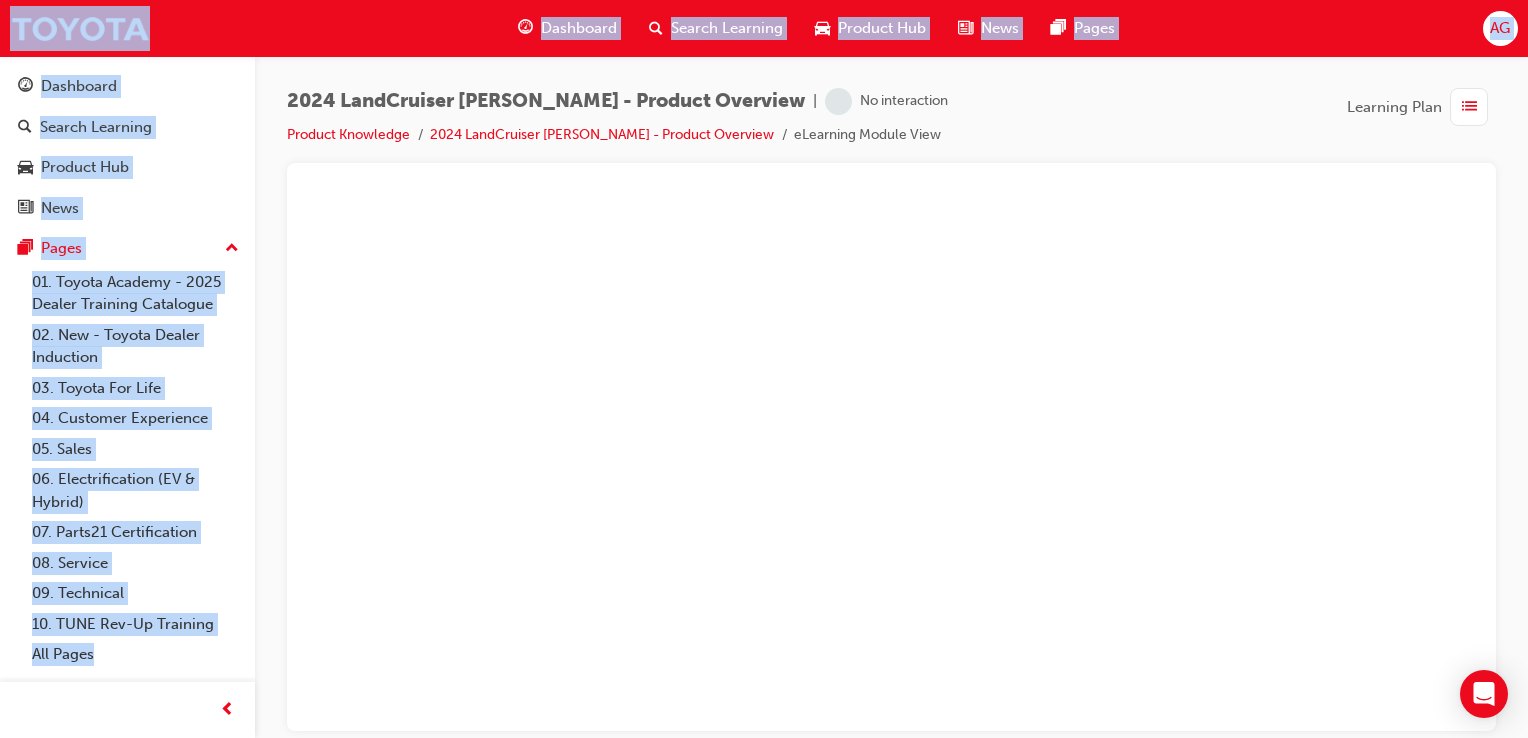 click on "2024 LandCruiser [PERSON_NAME] - Product Overview | No interaction Product Knowledge  2024 LandCruiser [PERSON_NAME] - Product Overview eLearning Module View Learning Plan" at bounding box center (891, 125) 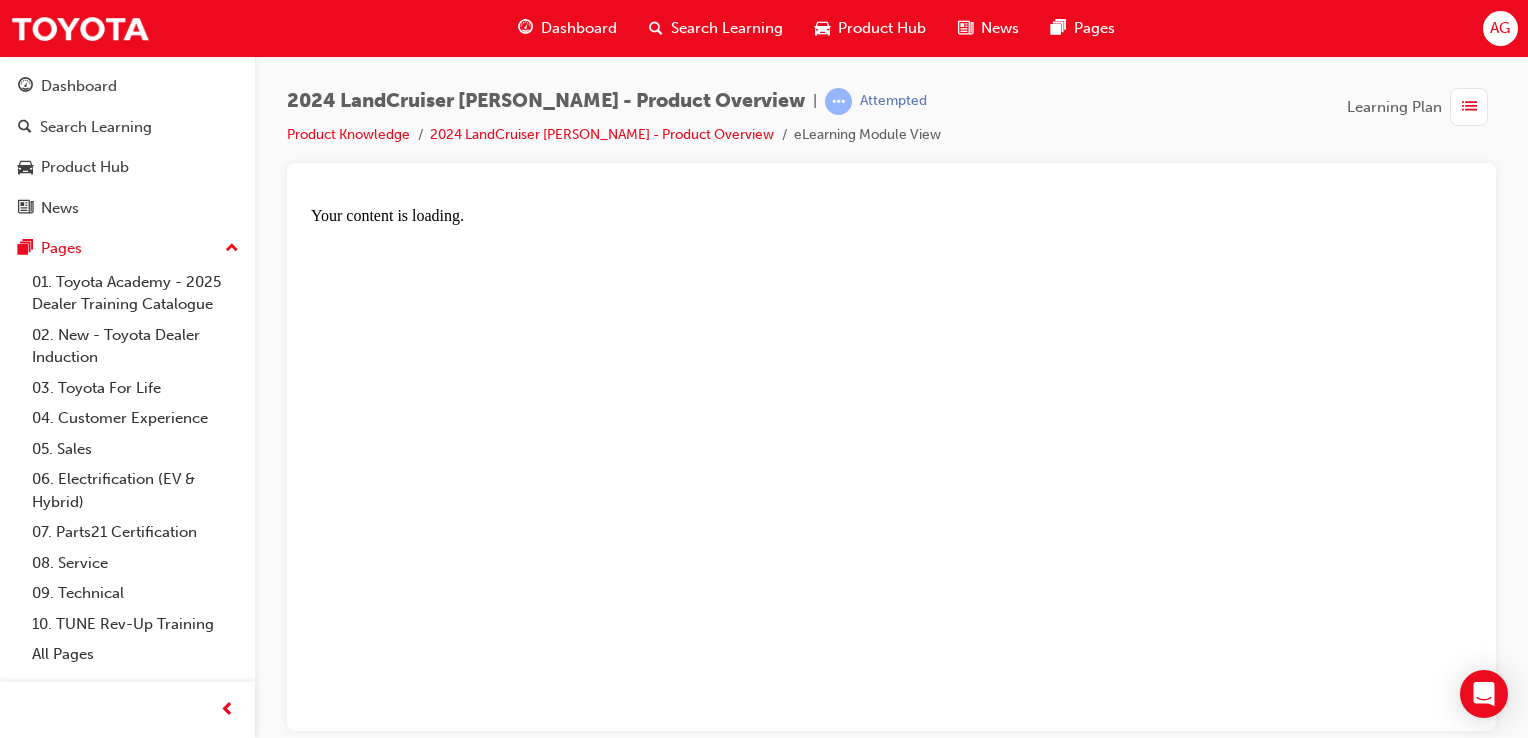scroll, scrollTop: 0, scrollLeft: 0, axis: both 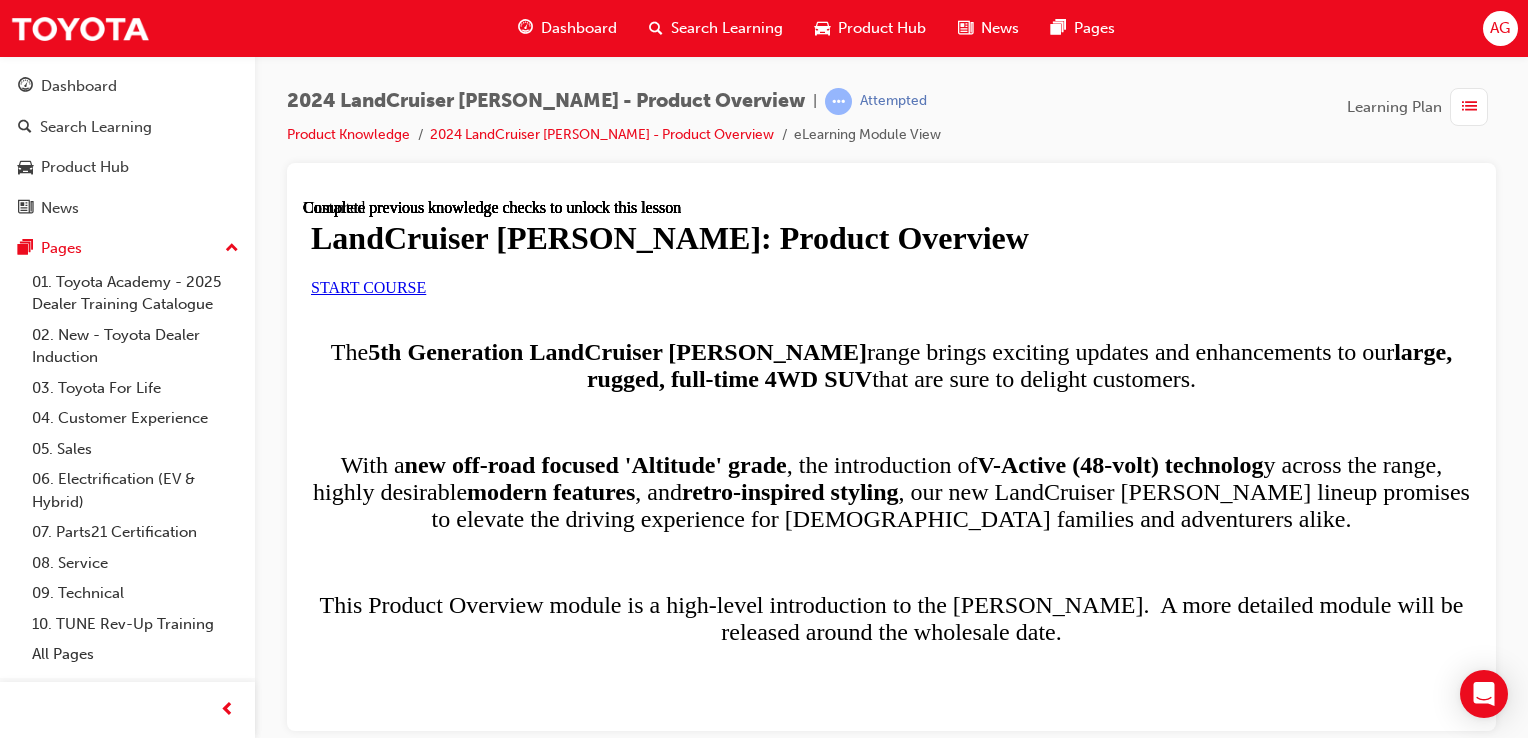 click on "START COURSE" at bounding box center [368, 286] 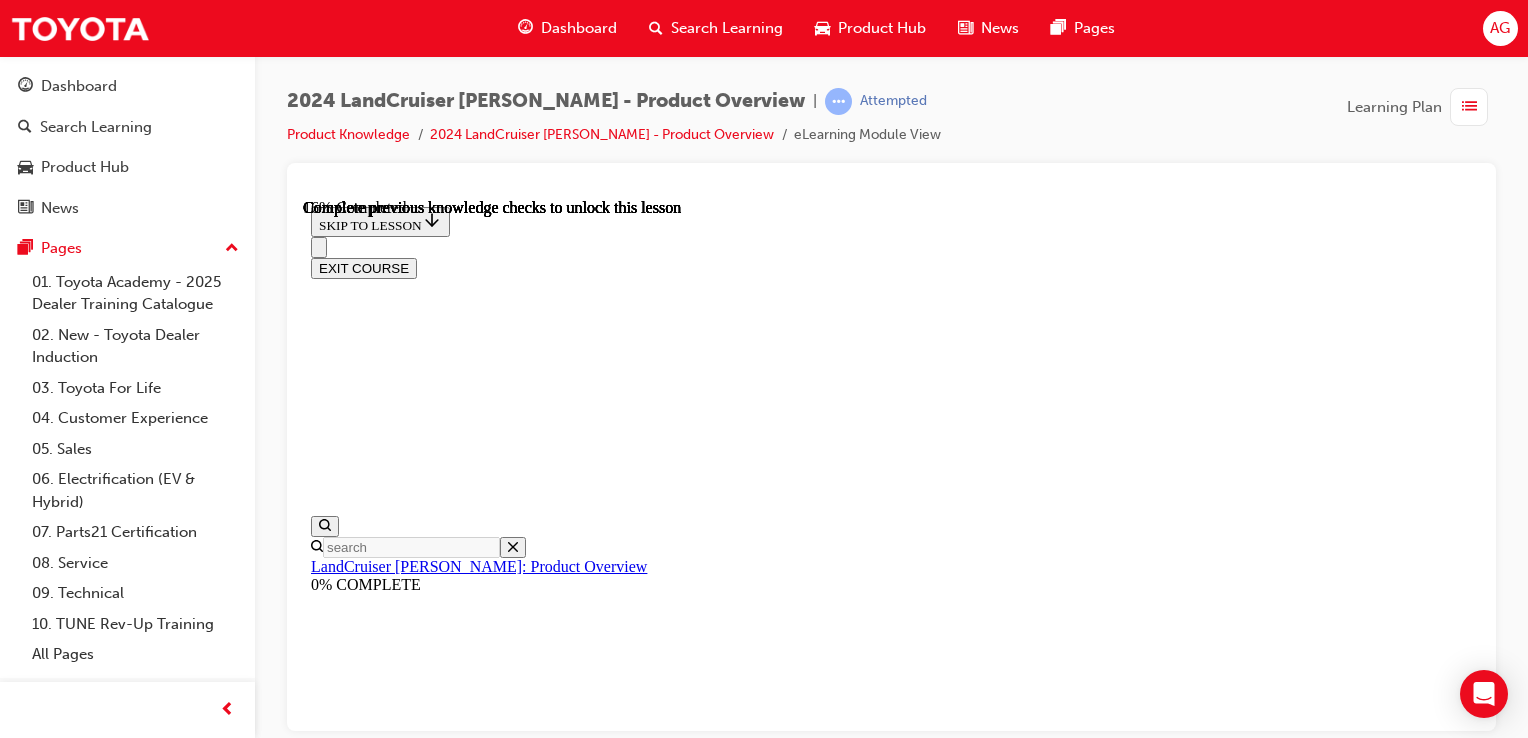 scroll, scrollTop: 1256, scrollLeft: 0, axis: vertical 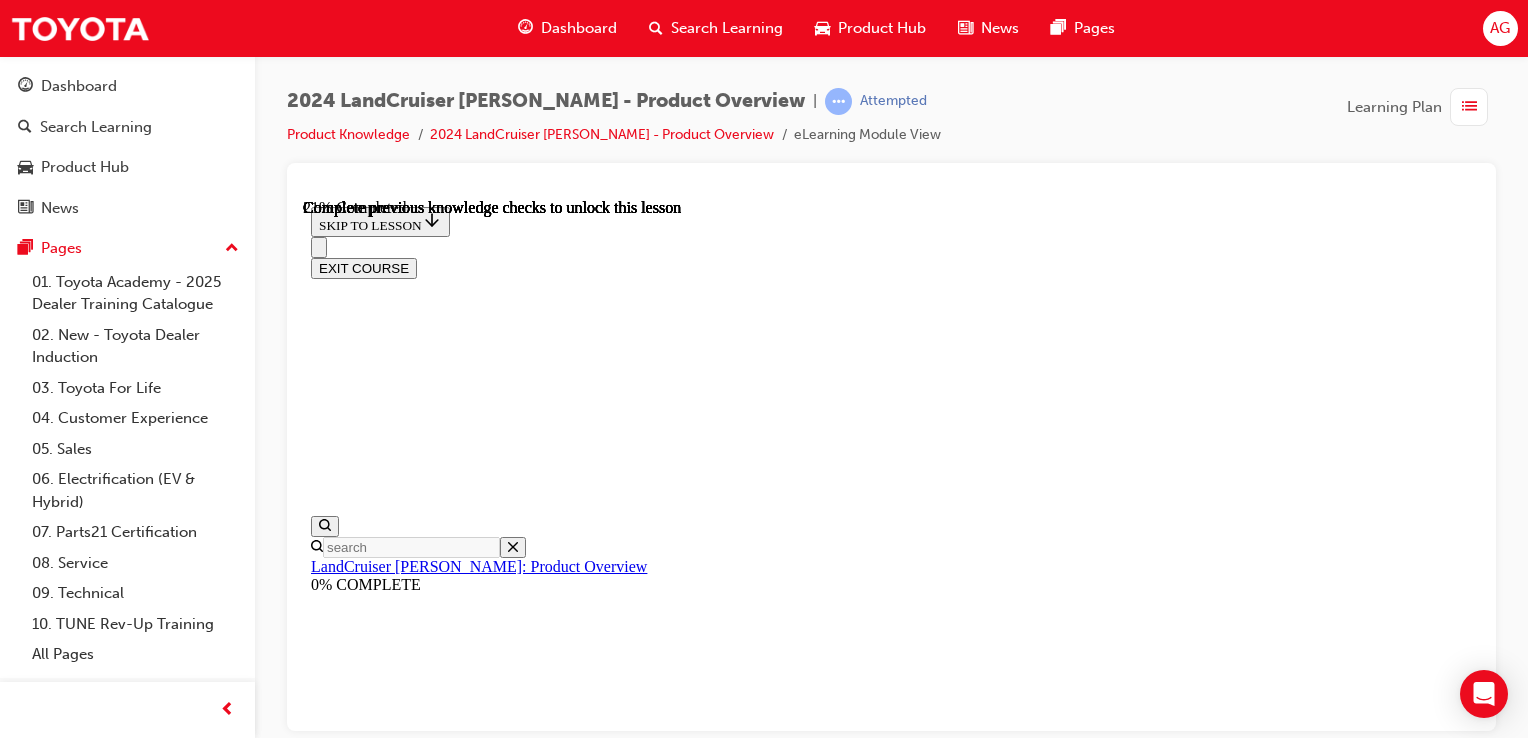 click on "CONTINUE" at bounding box center [353, 10846] 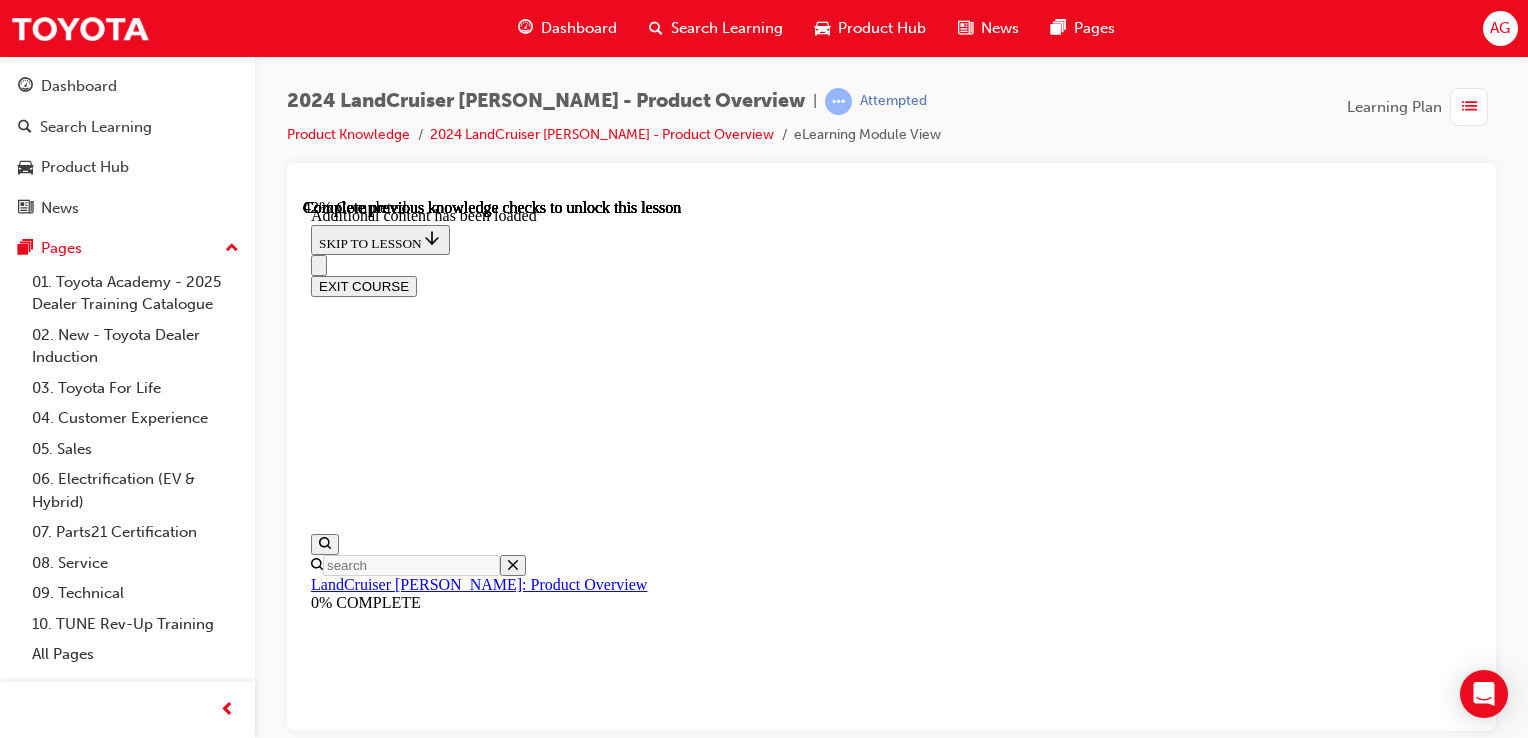 scroll, scrollTop: 2188, scrollLeft: 0, axis: vertical 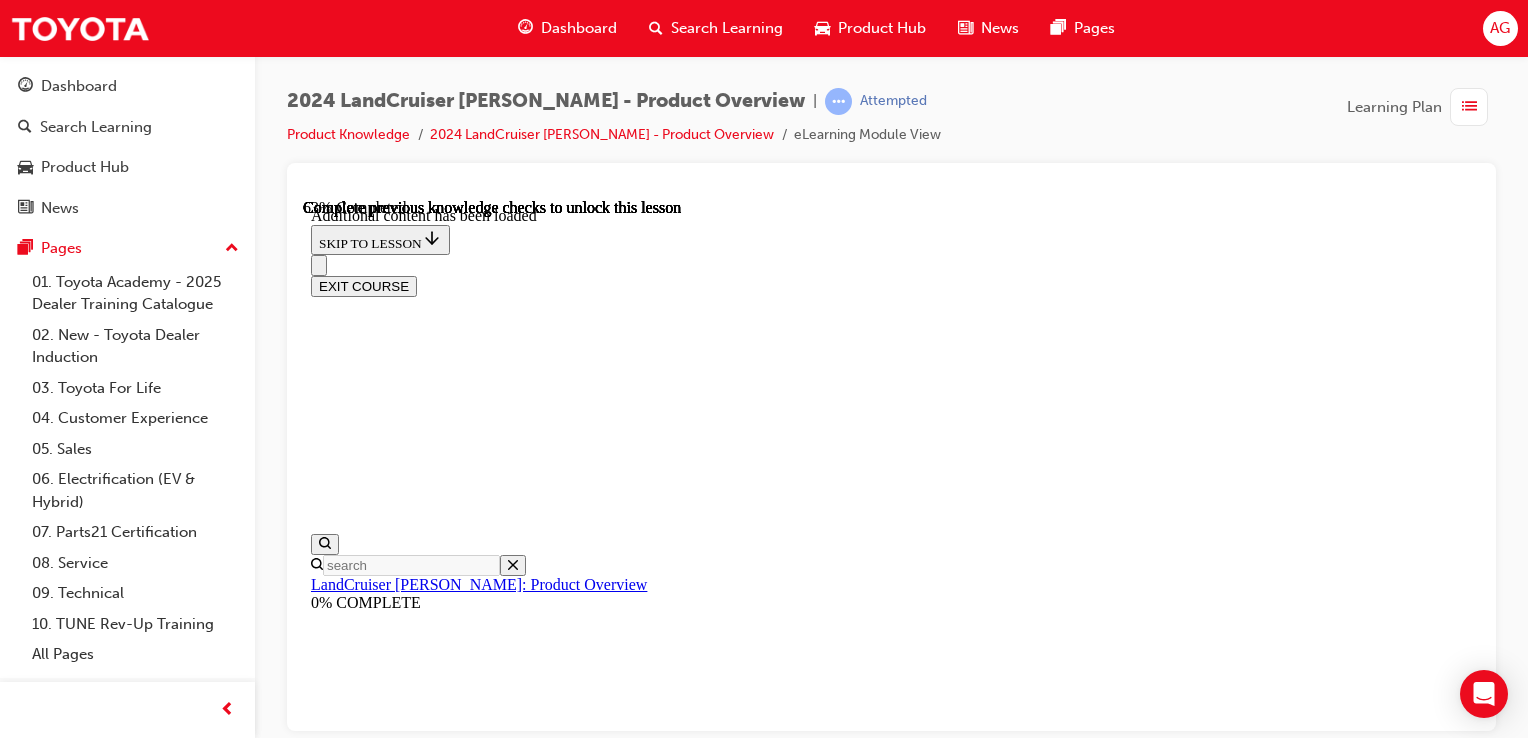 click 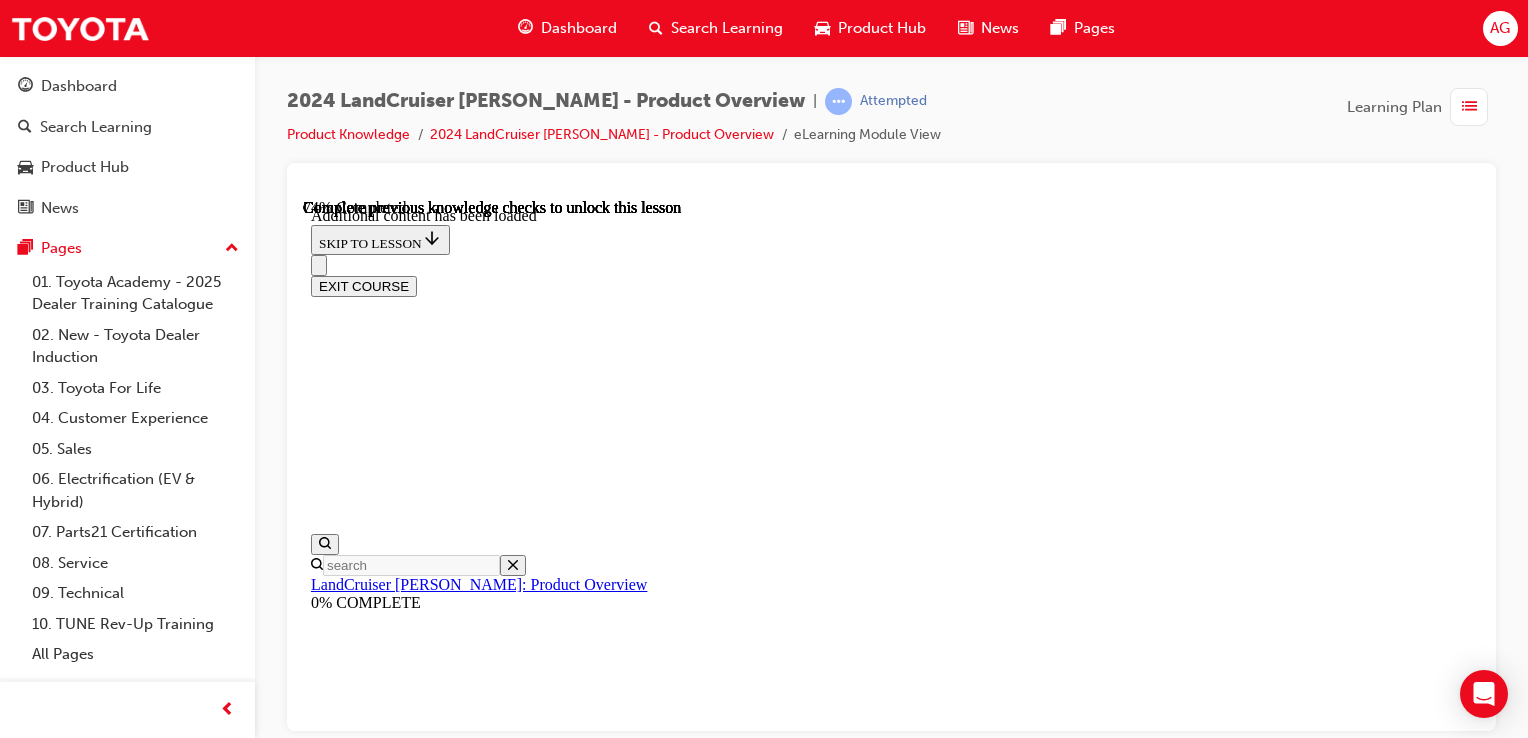 scroll, scrollTop: 3479, scrollLeft: 0, axis: vertical 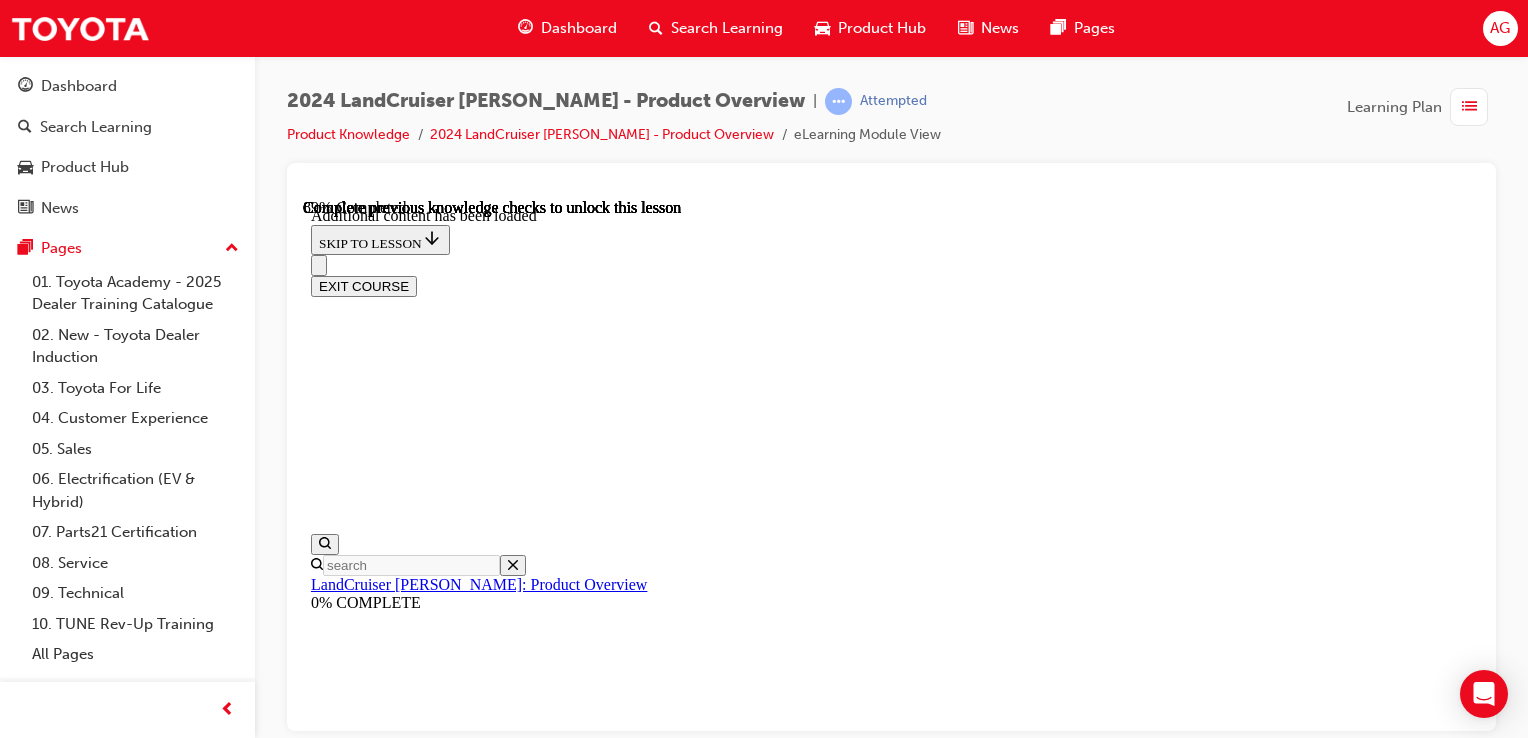 click on "False" at bounding box center [891, 17117] 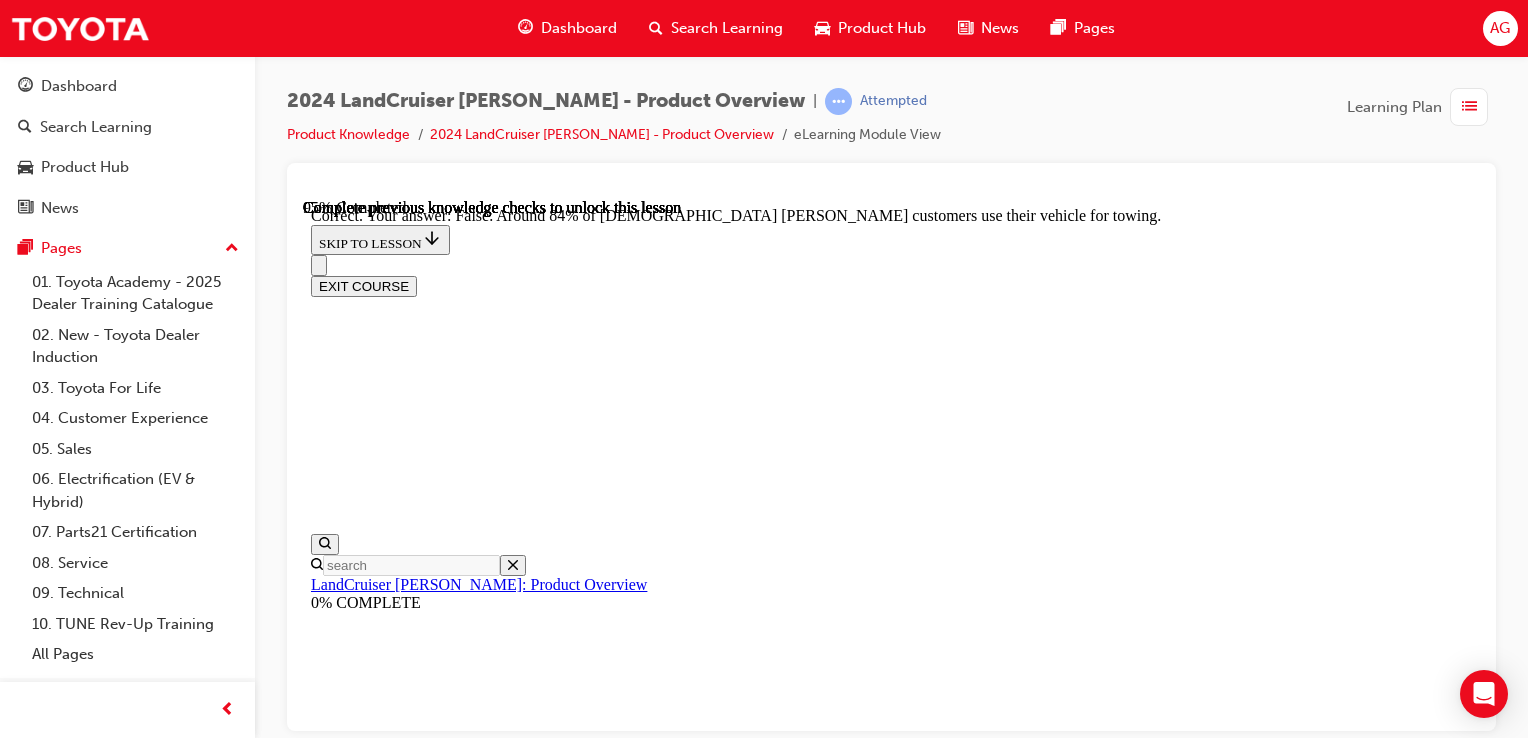 scroll, scrollTop: 4446, scrollLeft: 0, axis: vertical 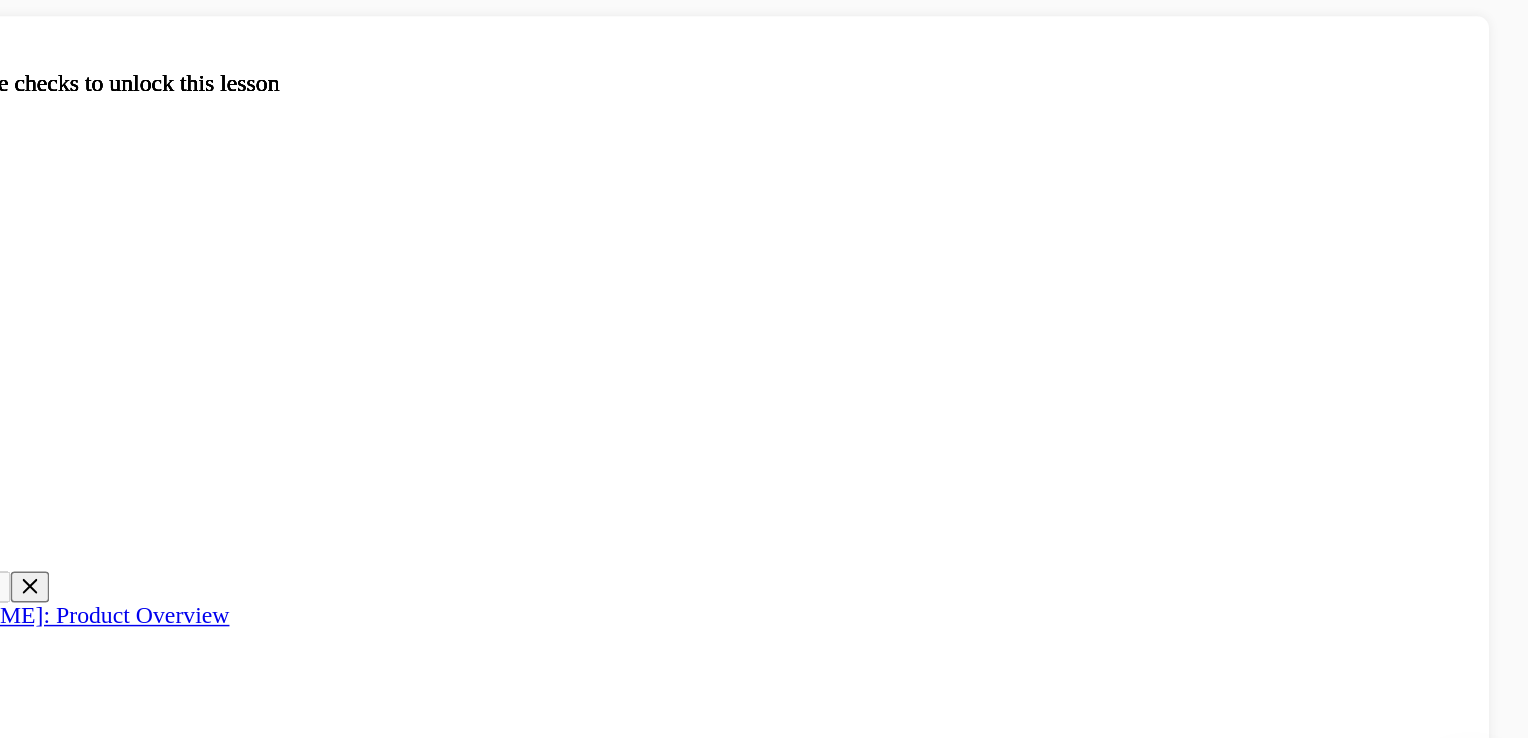 click on "KNOWLEDGE CHECK" at bounding box center (-198, 14330) 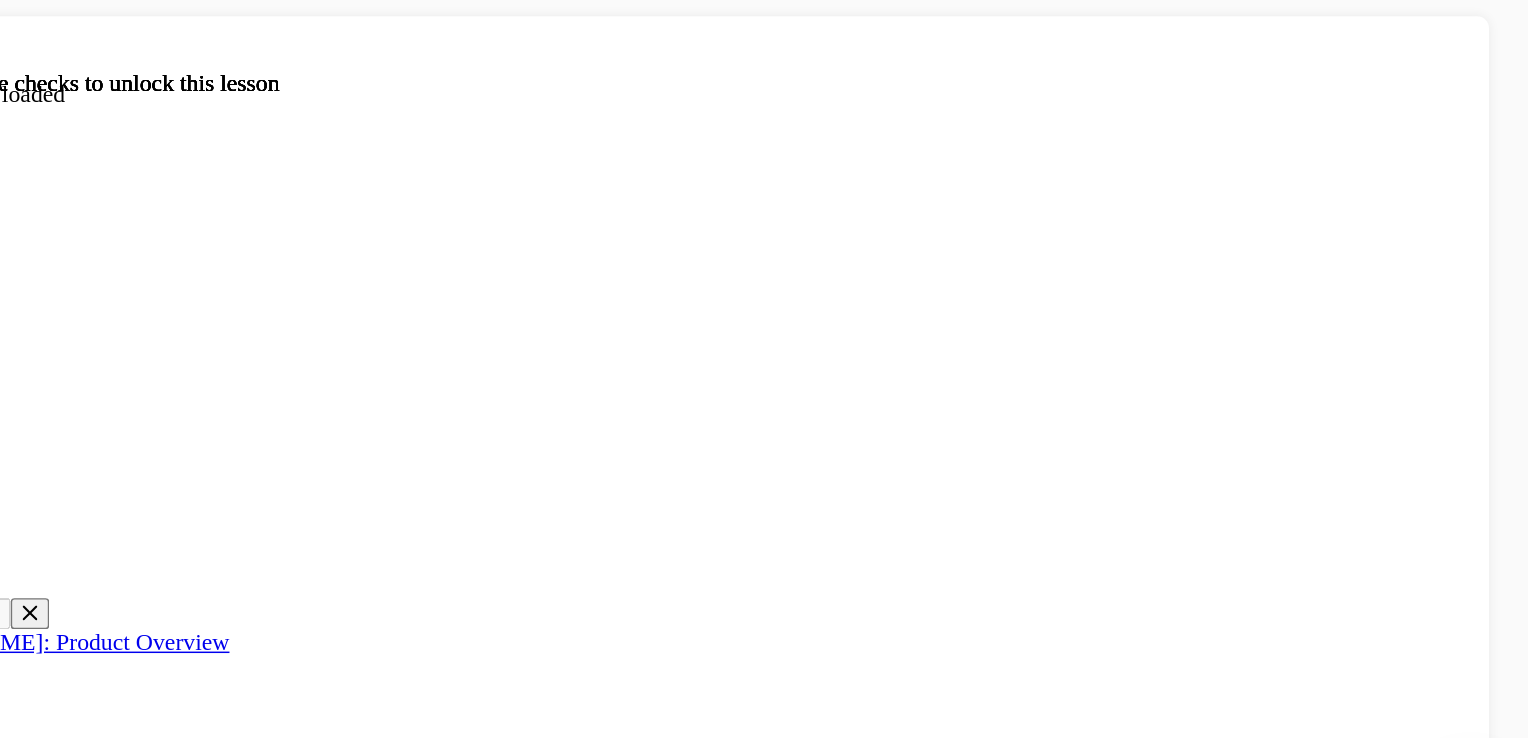 scroll, scrollTop: 3582, scrollLeft: 0, axis: vertical 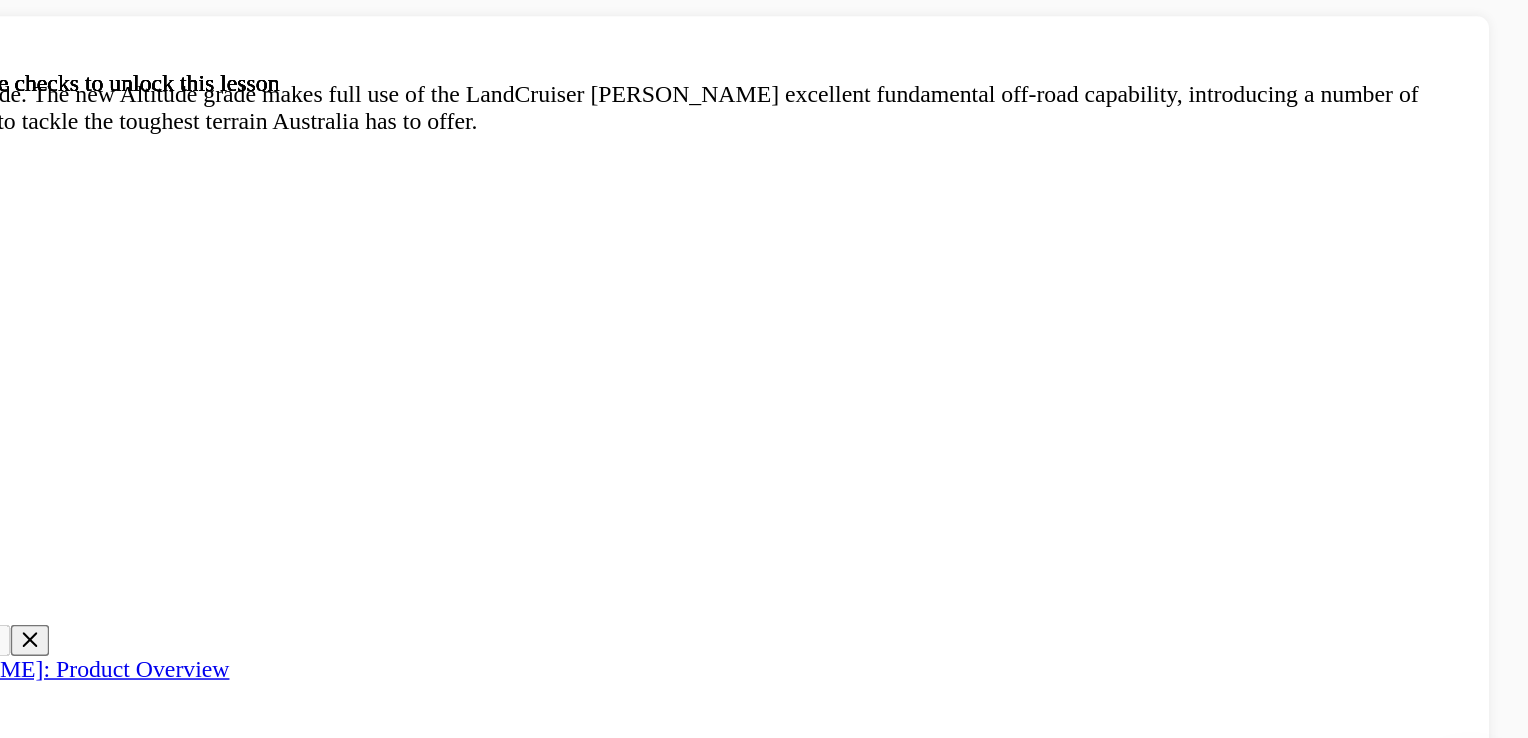 click at bounding box center (327, 23898) 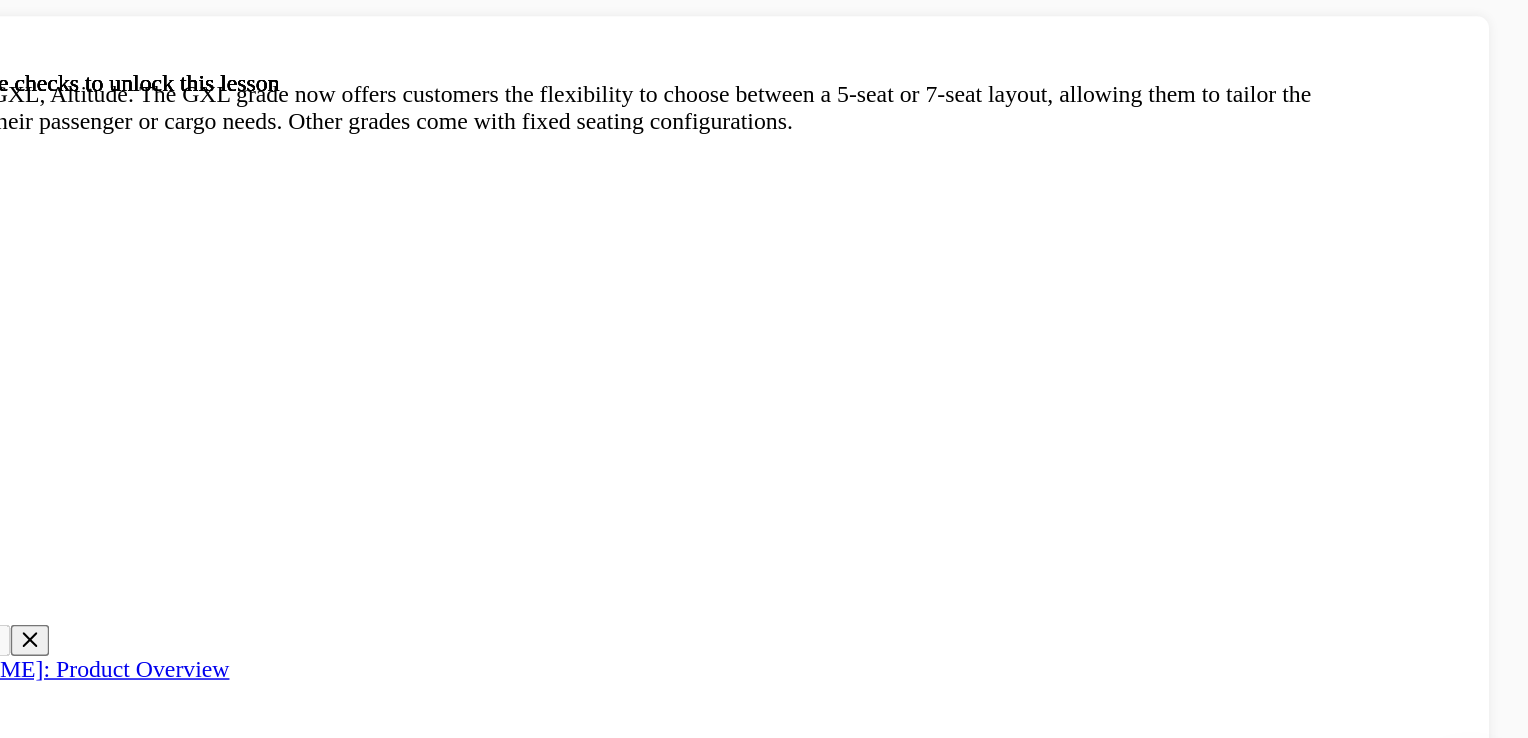 scroll, scrollTop: 5260, scrollLeft: 0, axis: vertical 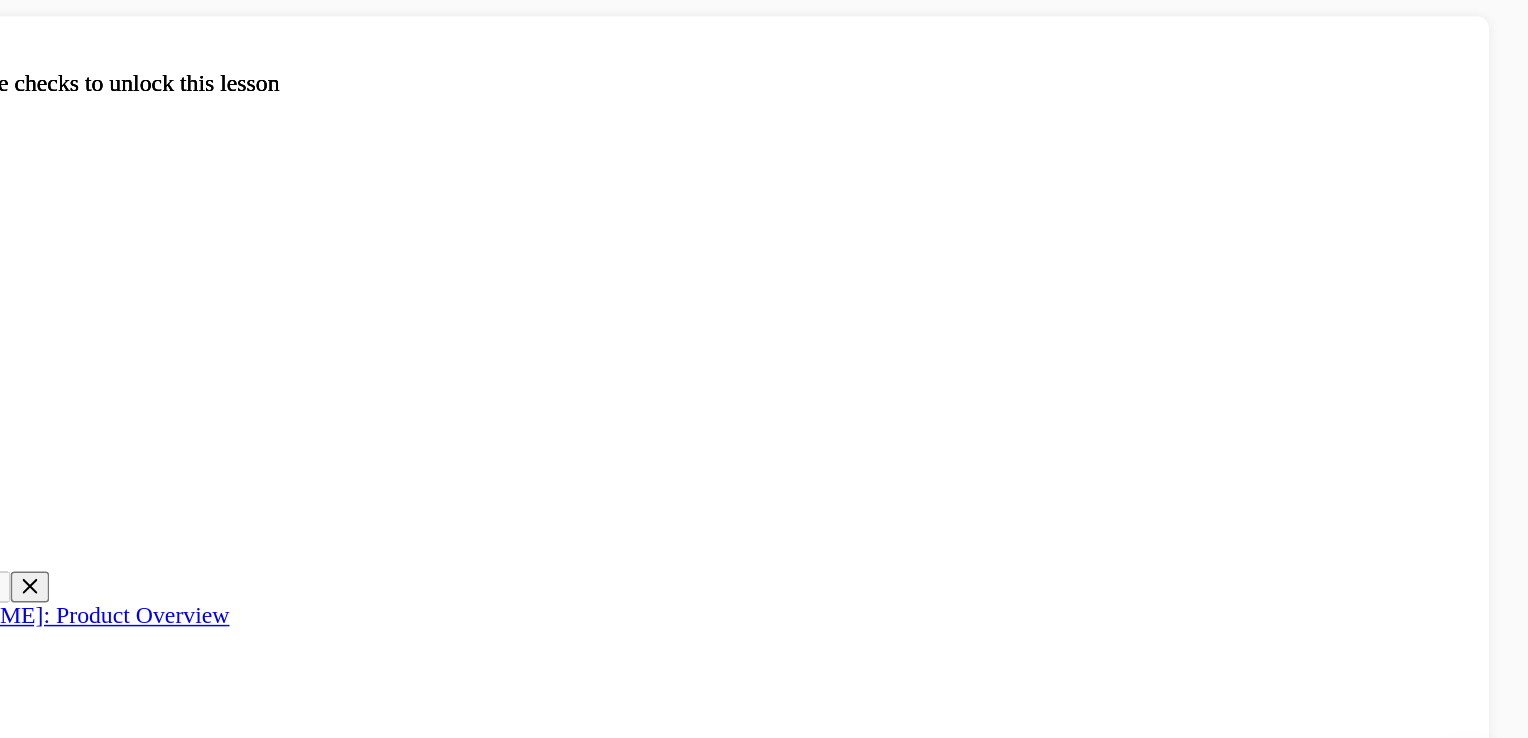 click on "• Toyota Australia refers to the 48-volt, battery-assist system in the HiLux and [PERSON_NAME] as  ‘V-Active Technology’,   not ‘mild-hybrid’ , because the small electric motor does not directly power the vehicle. • The  V-Active system will not impact the 3500-kilogram braked towing capacity  for the HiLux and [PERSON_NAME]. • The  V-Active system hits a 'sweet spot' with assisting the diesel engine  - it can  power the car’s steering pumps and fans  and it  supports the fuel-saving stop/start operation , keeping the electrics firing and  handling the load of the climate control . • The system recharges while you’re driving , recovering and storing kinetic energy from braking and it  facilitates smoother and quicker startup and take off  once the brake pedal is released. • Three years of local development  was conducted on the 'V-Active' system to ensure it's  100 per cent suited to Australia’s harsh conditions" at bounding box center [307, 12123] 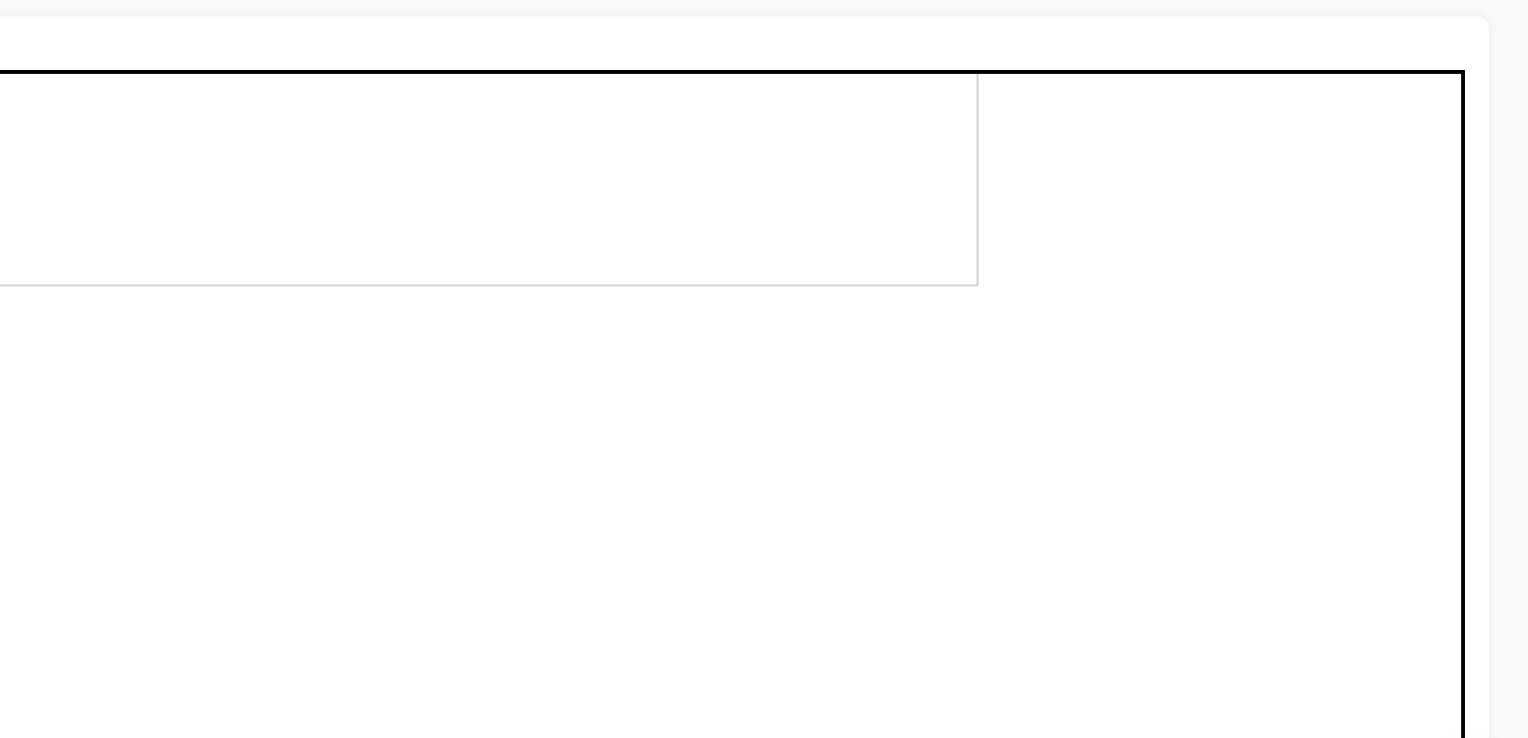 click at bounding box center (-14, -54) 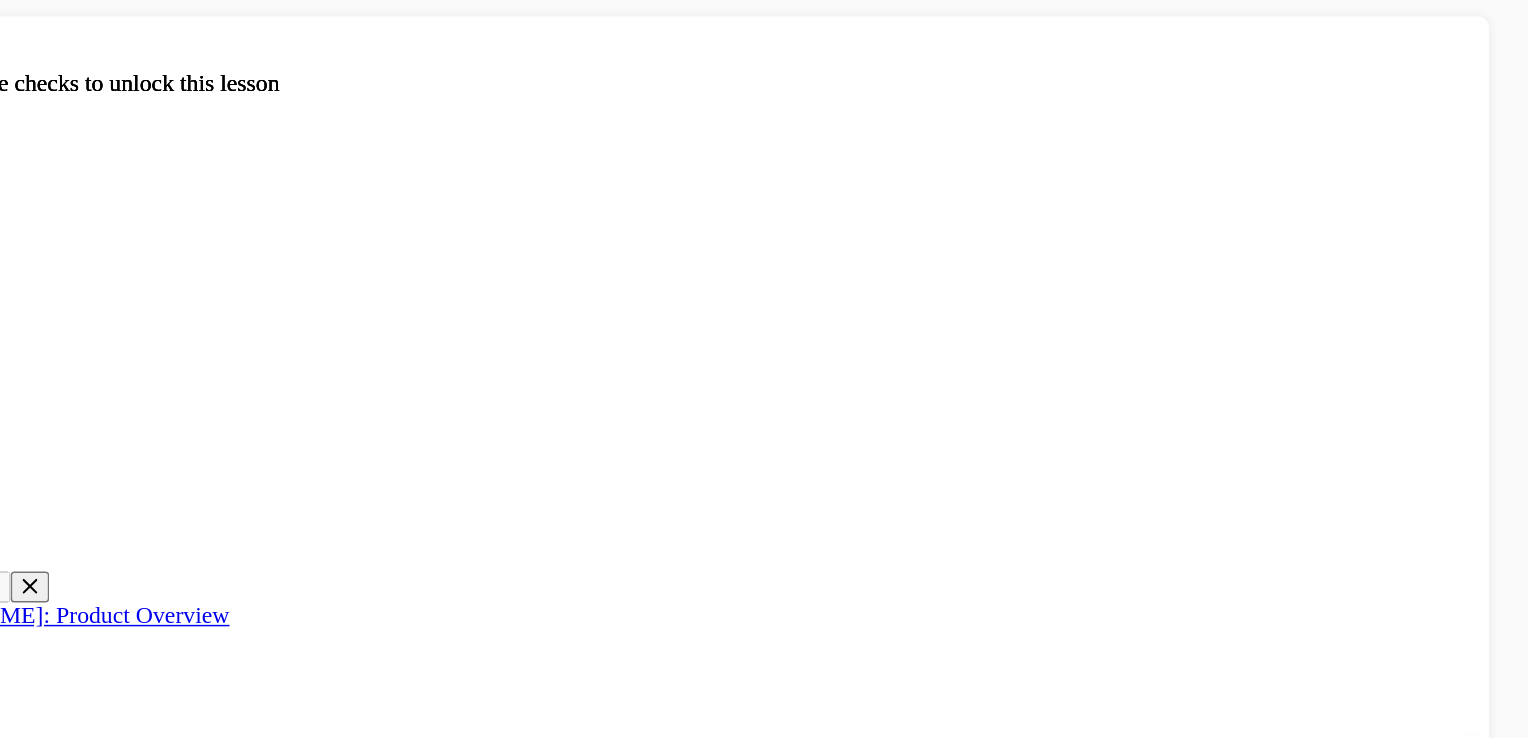 scroll, scrollTop: 4046, scrollLeft: 0, axis: vertical 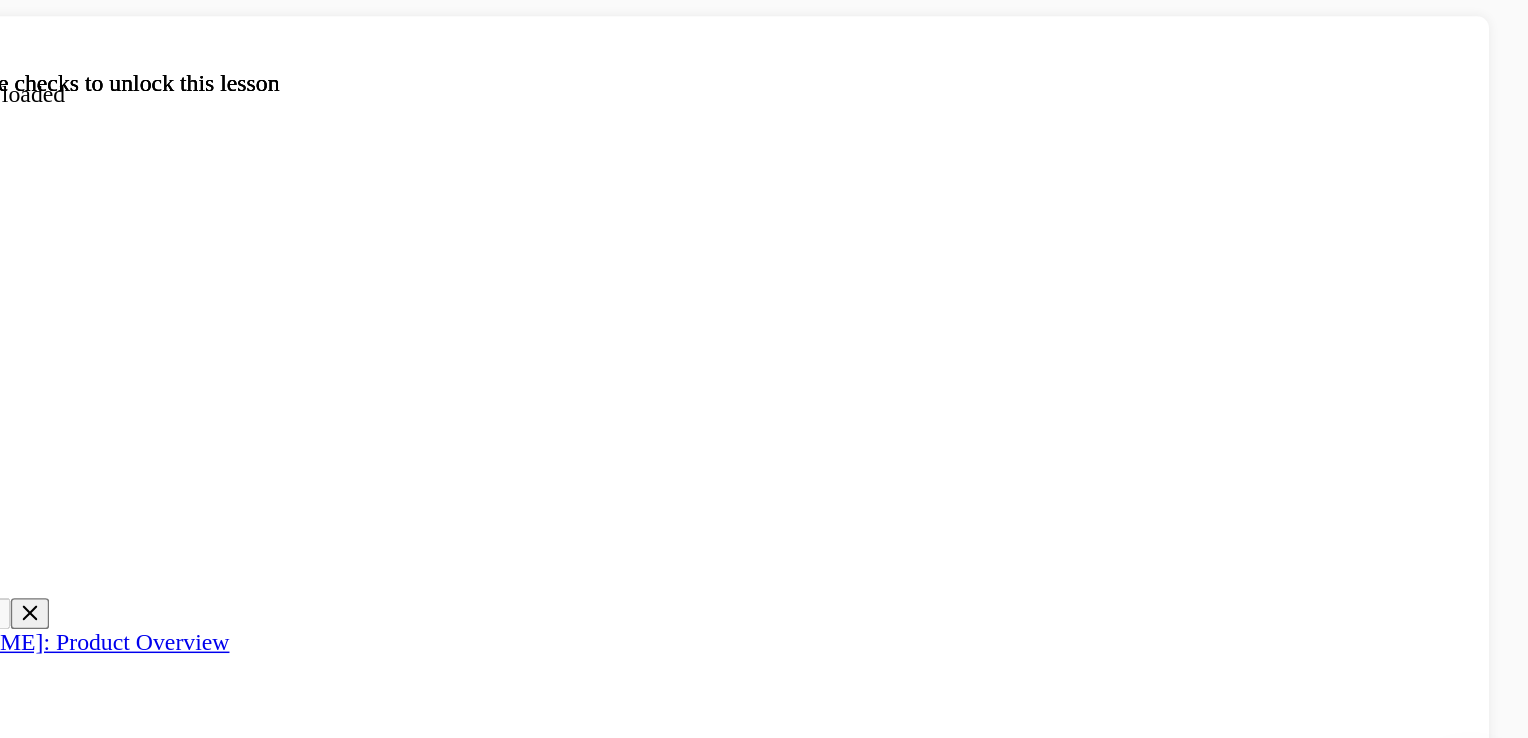 click on "False" at bounding box center (307, 20581) 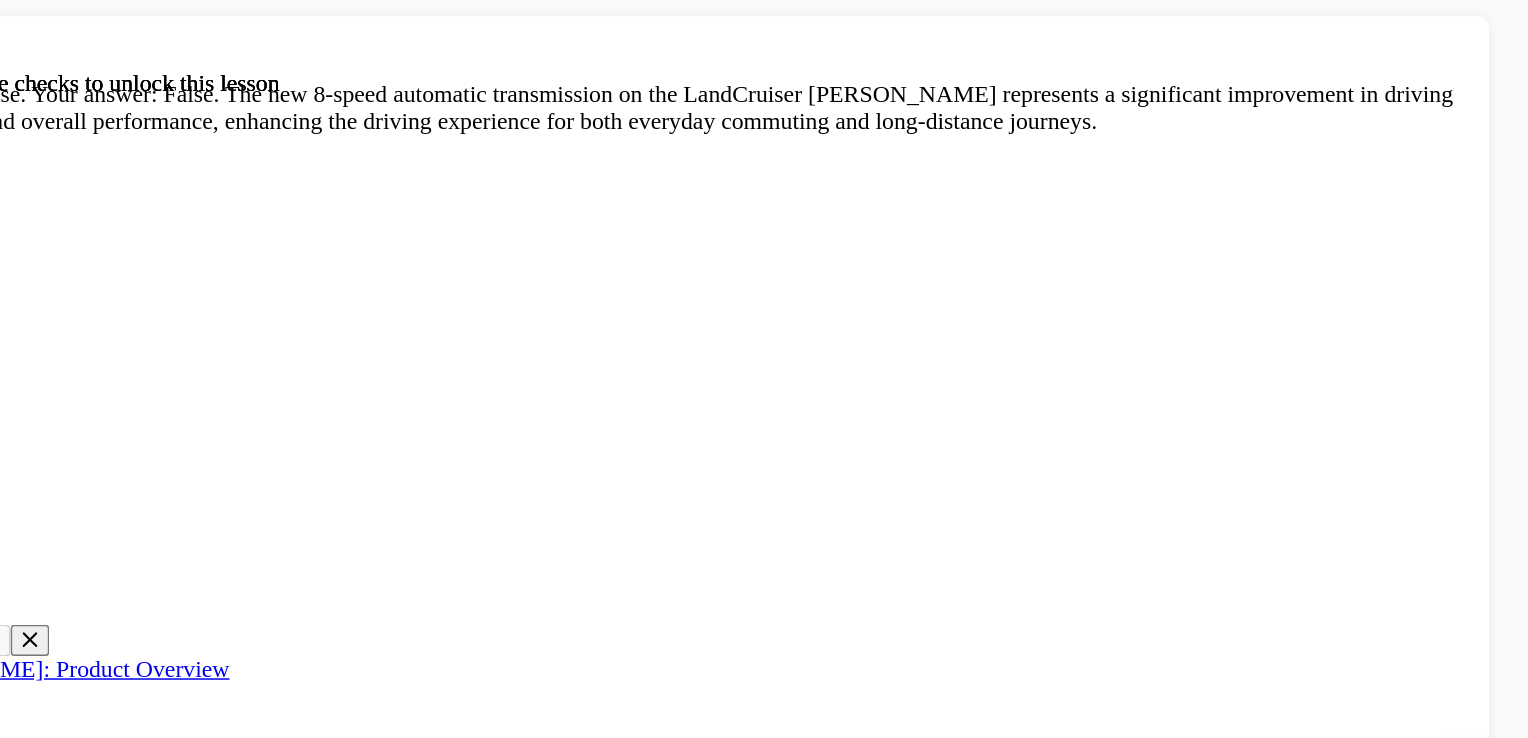 scroll, scrollTop: 5769, scrollLeft: 0, axis: vertical 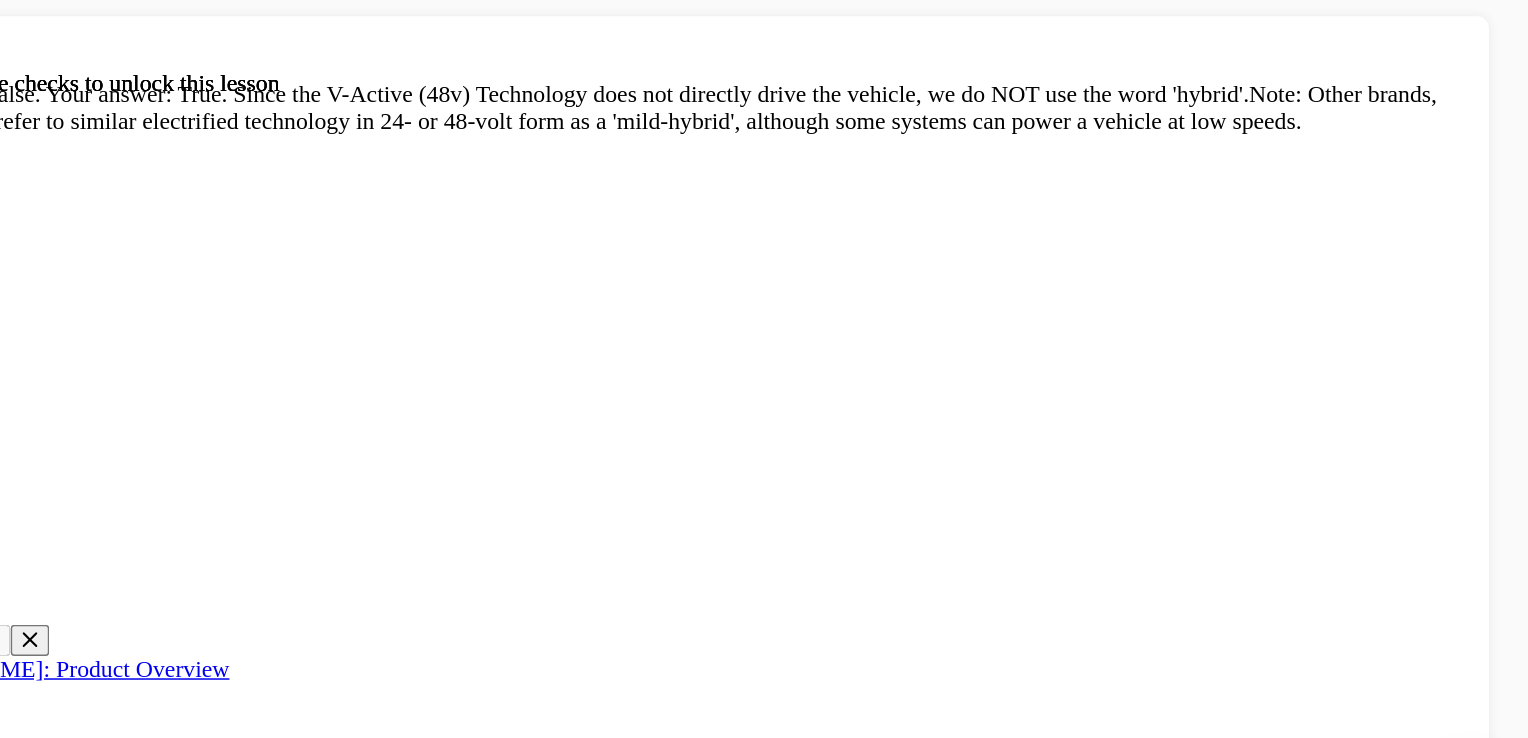 click at bounding box center [-225, 26485] 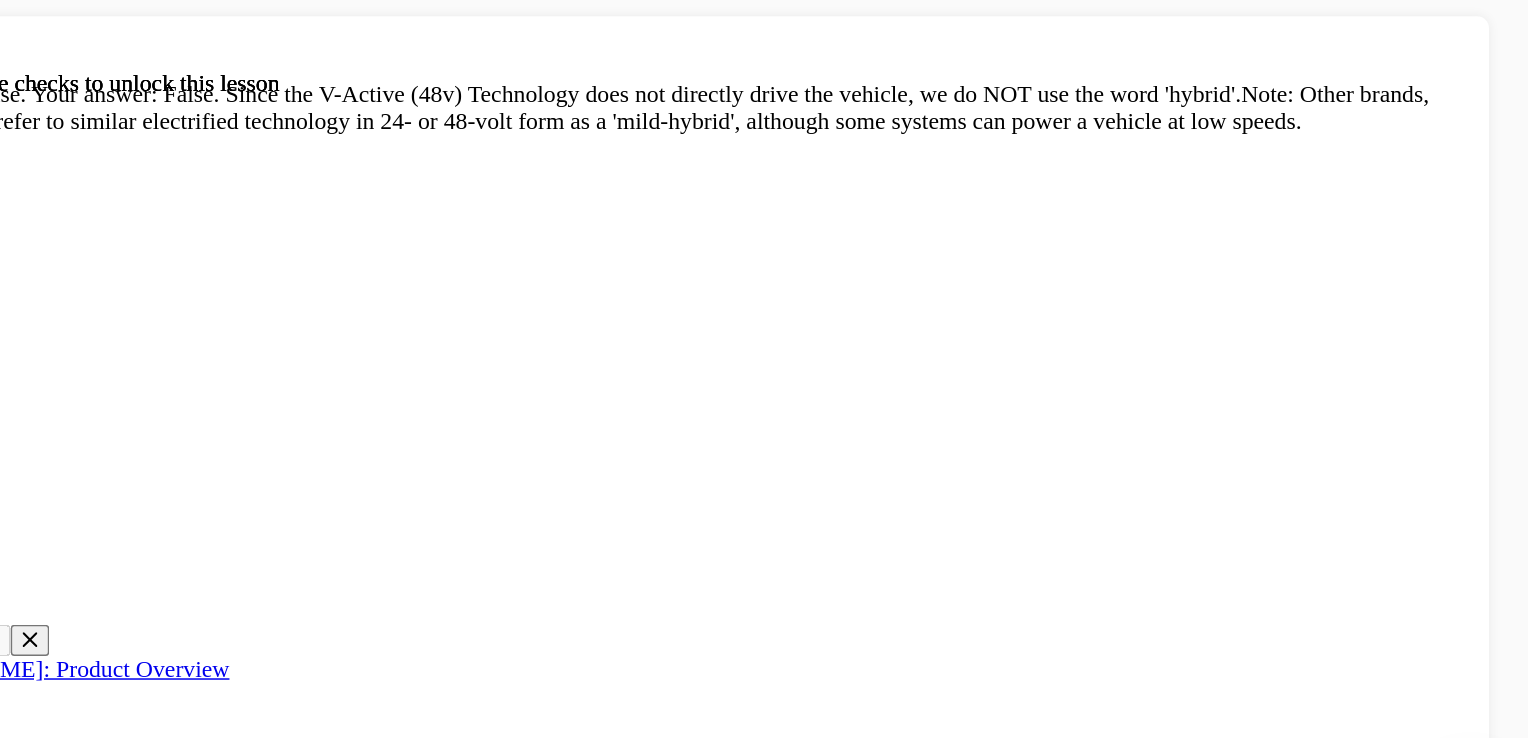 scroll, scrollTop: 6680, scrollLeft: 0, axis: vertical 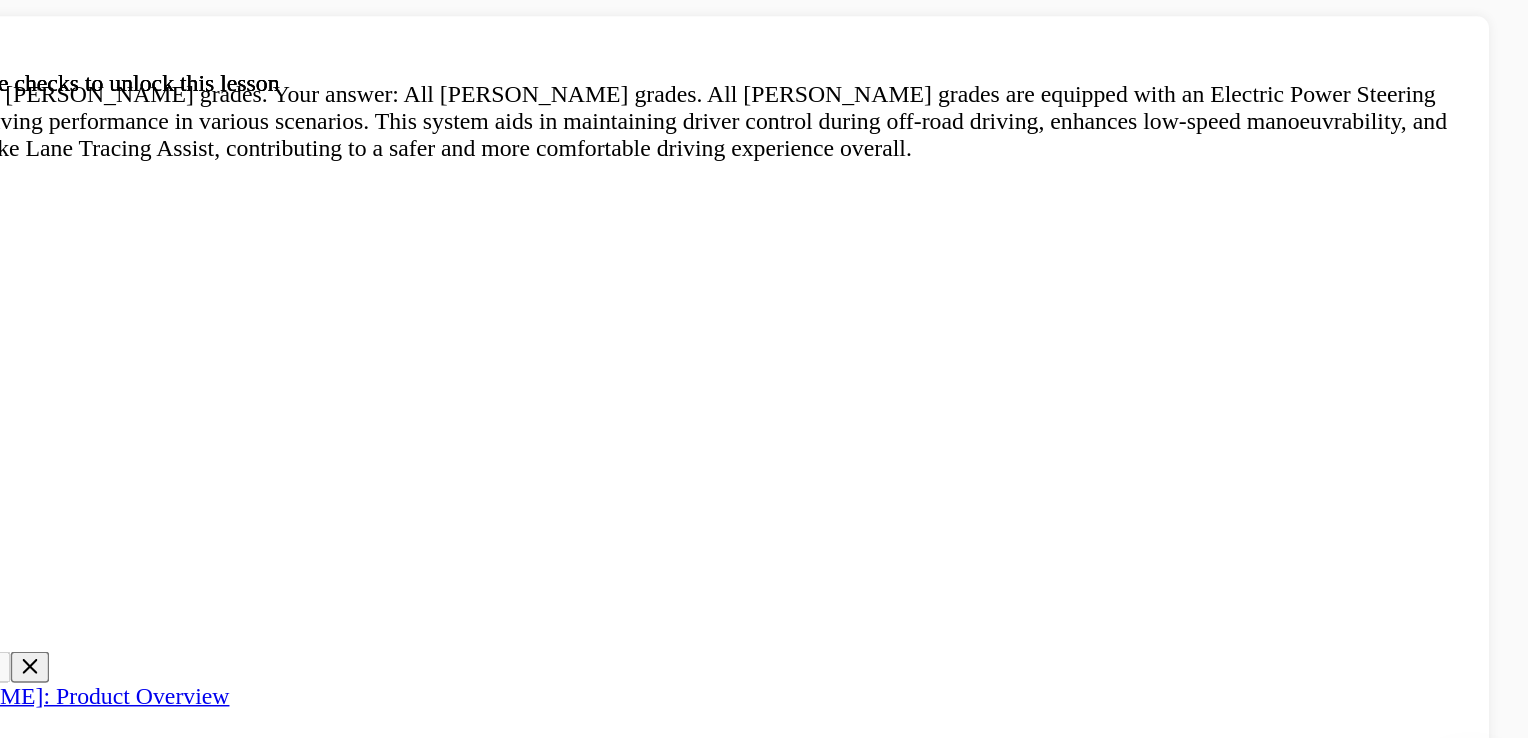 click on "NEXT LESSON" at bounding box center (-221, 35442) 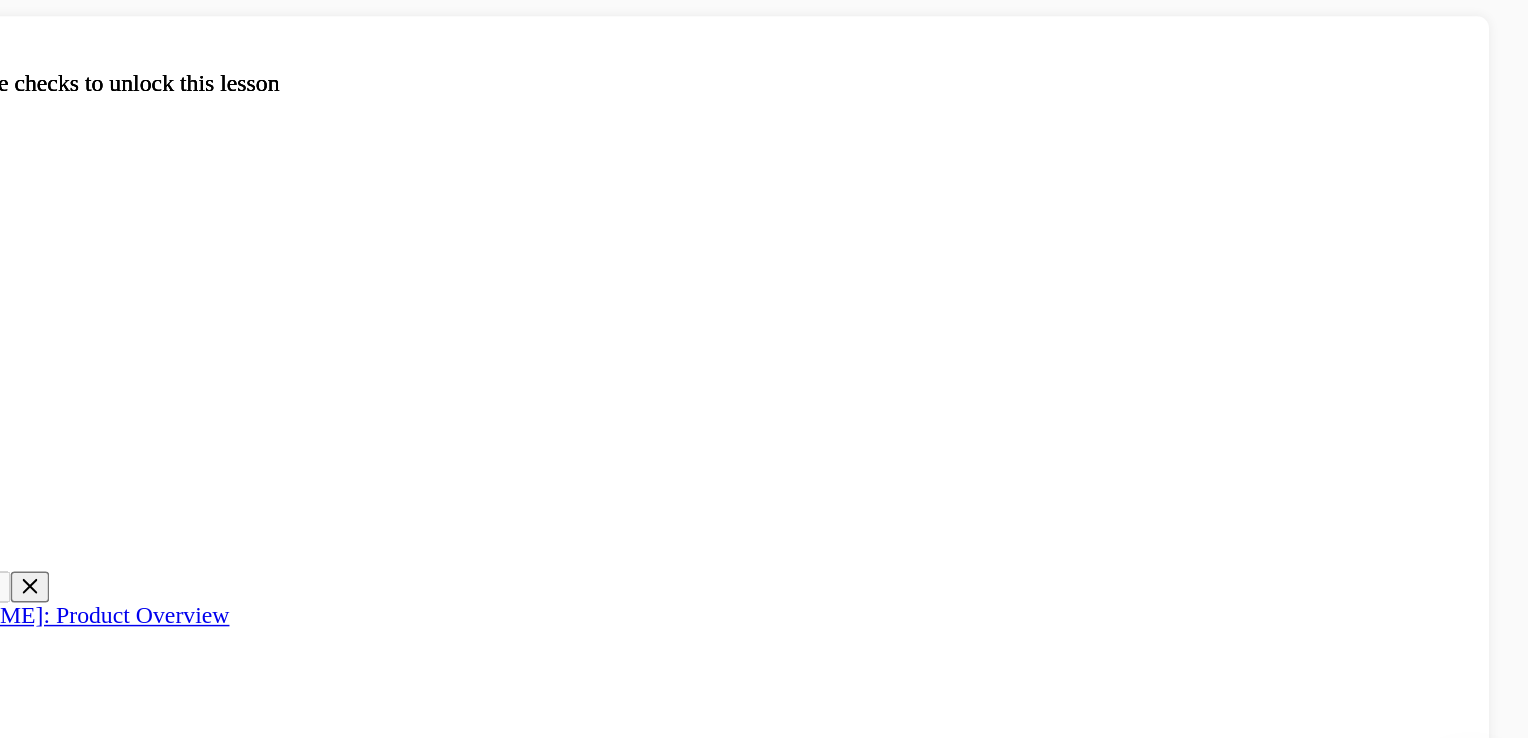 scroll, scrollTop: 4882, scrollLeft: 0, axis: vertical 